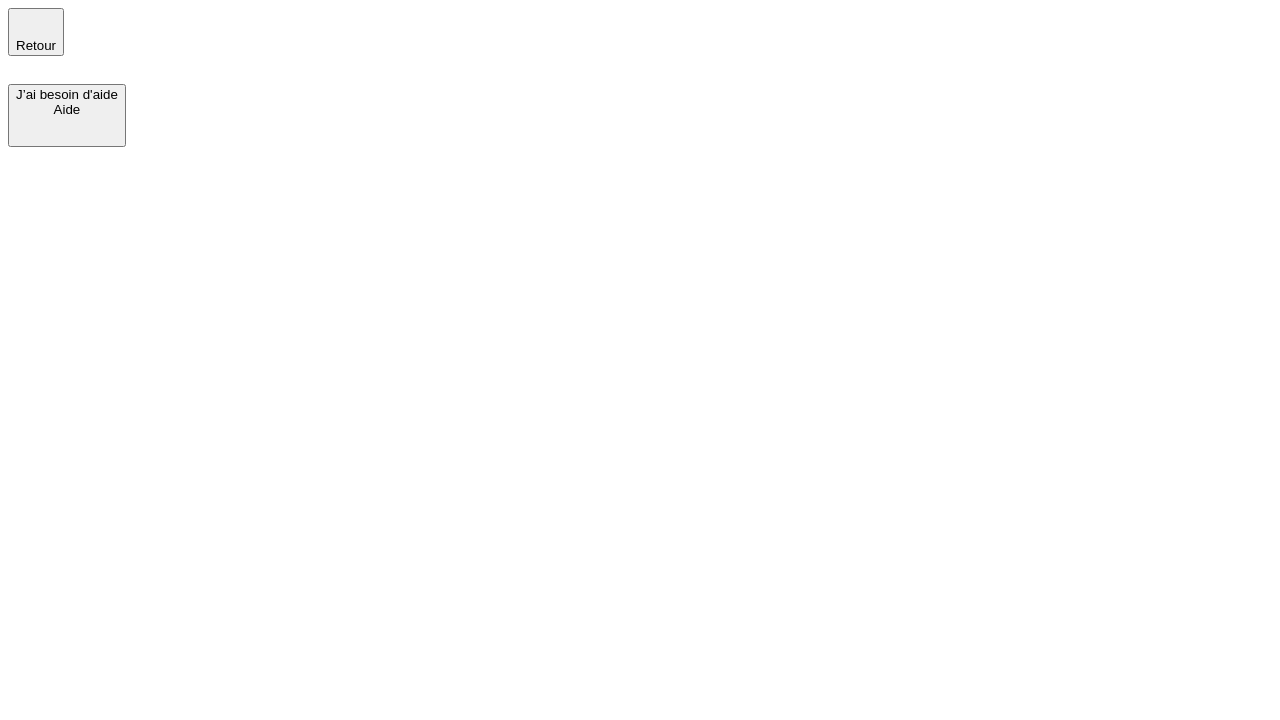 scroll, scrollTop: 0, scrollLeft: 0, axis: both 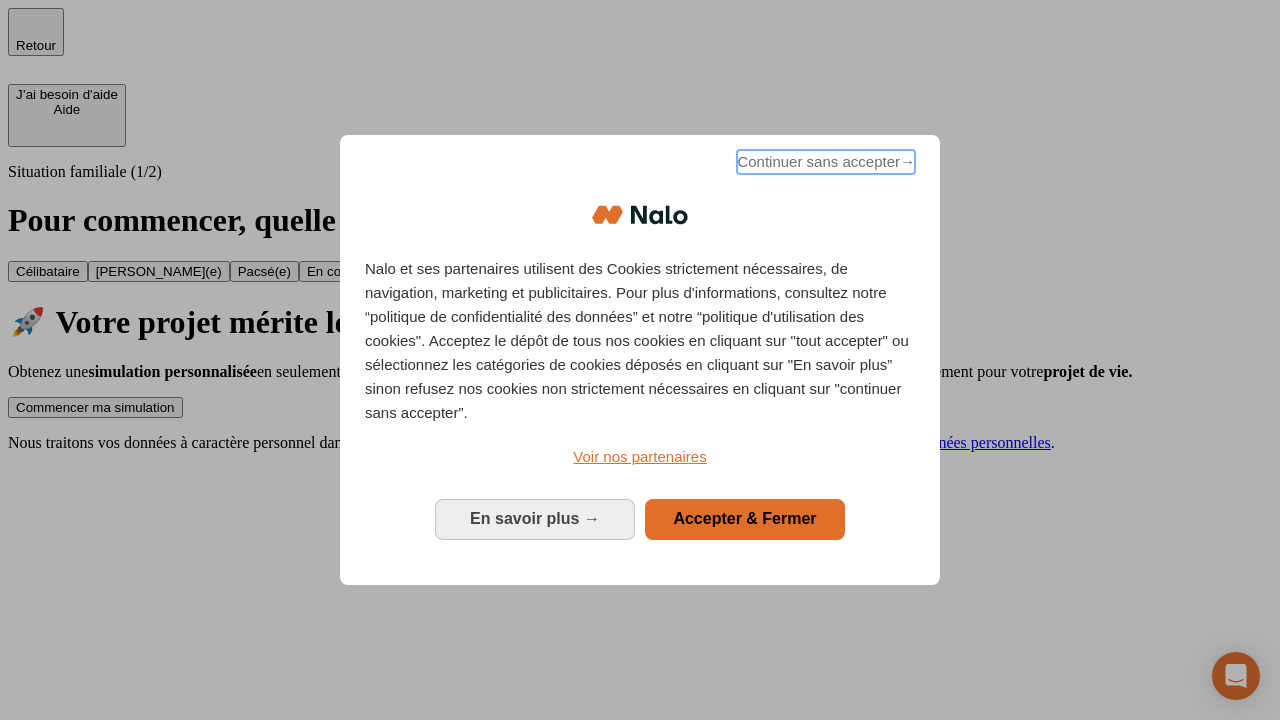 click on "Continuer sans accepter  →" at bounding box center (826, 162) 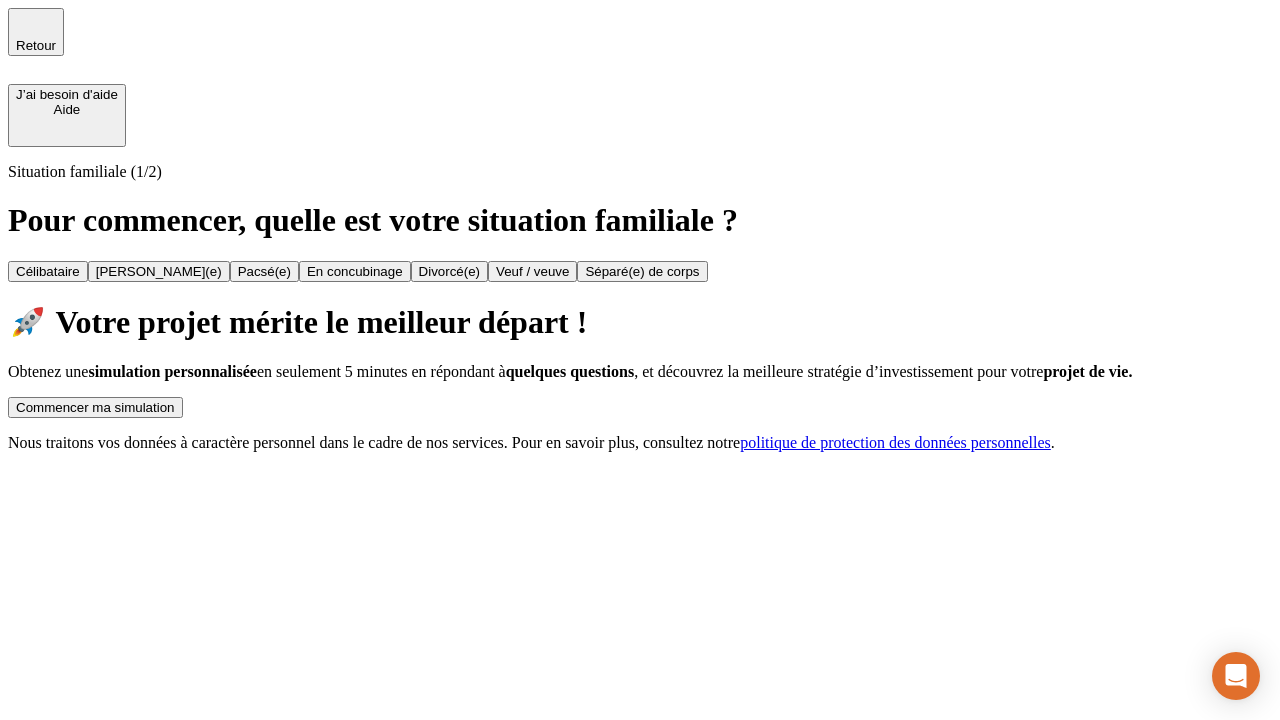 click on "Commencer ma simulation" at bounding box center [95, 407] 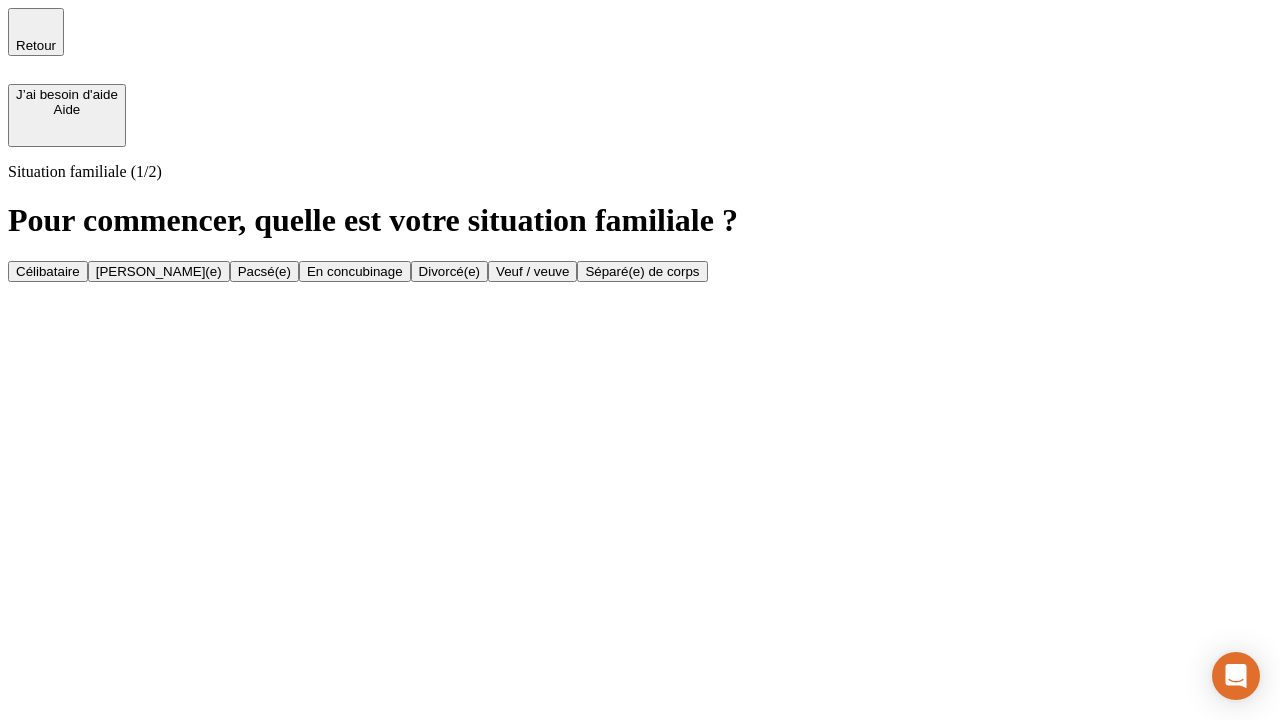 click on "Veuf / veuve" at bounding box center [532, 271] 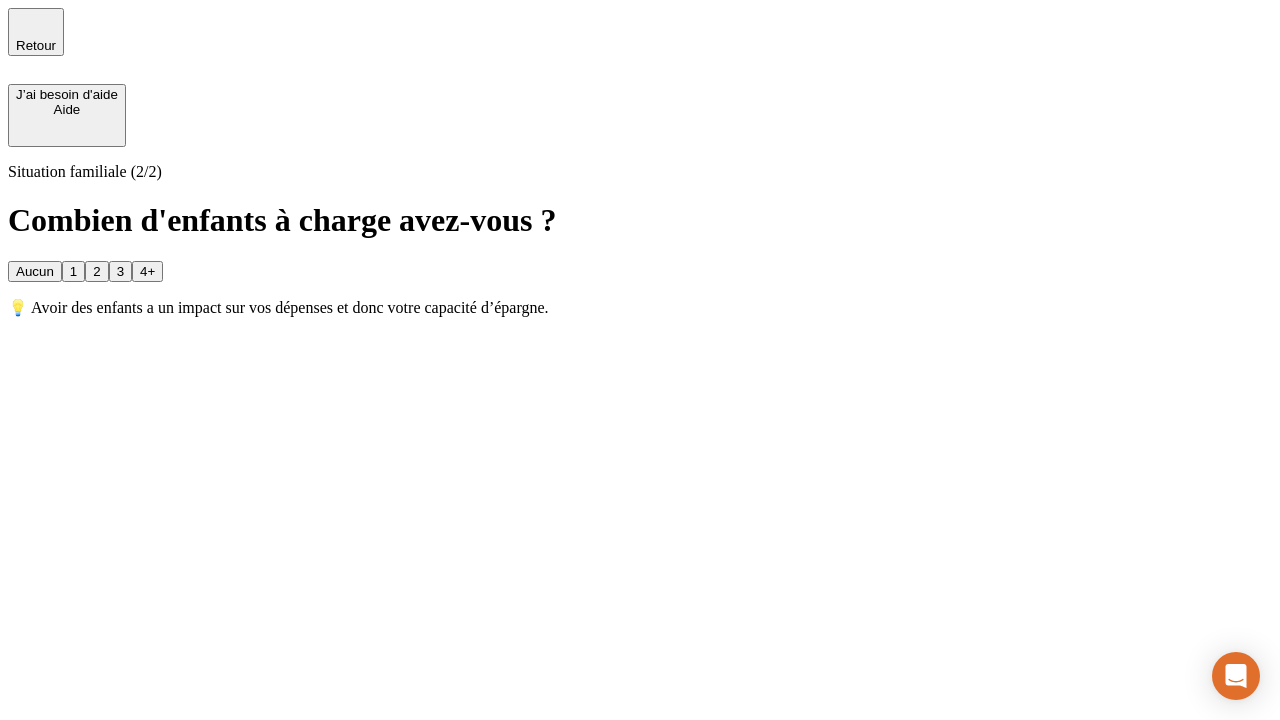 click on "Aucun" at bounding box center (35, 271) 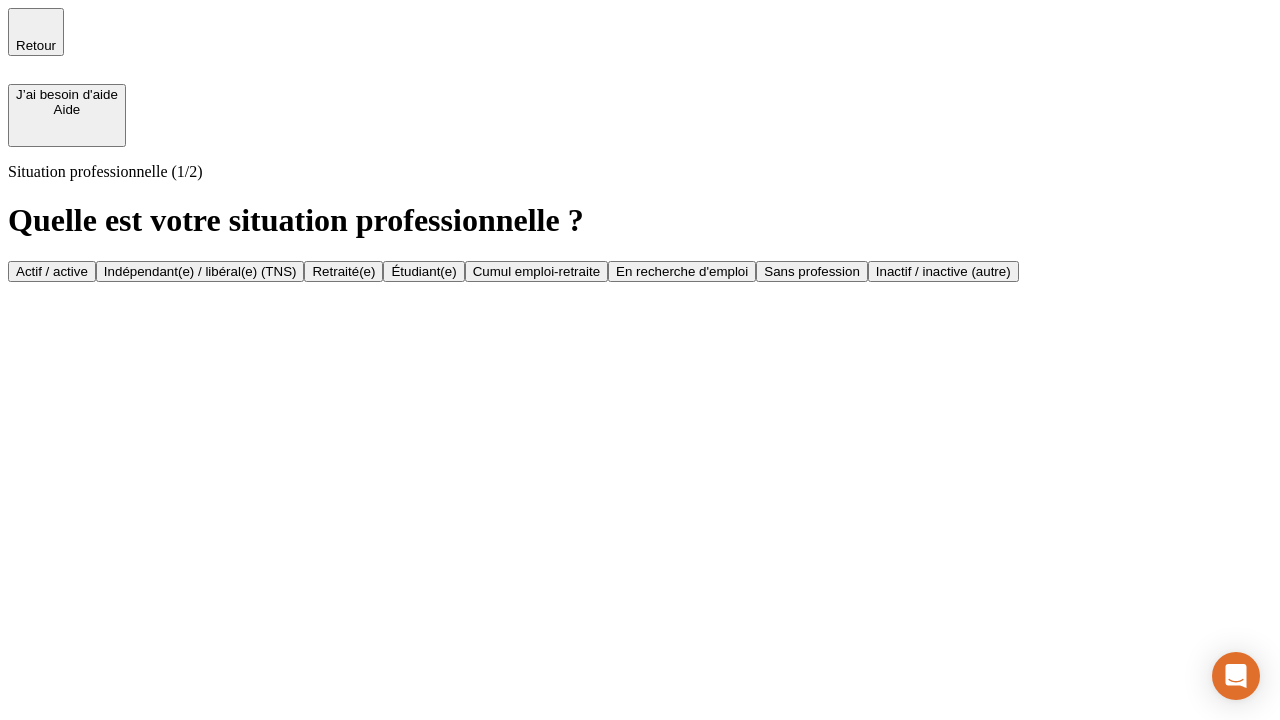 click on "Retraité(e)" at bounding box center [343, 271] 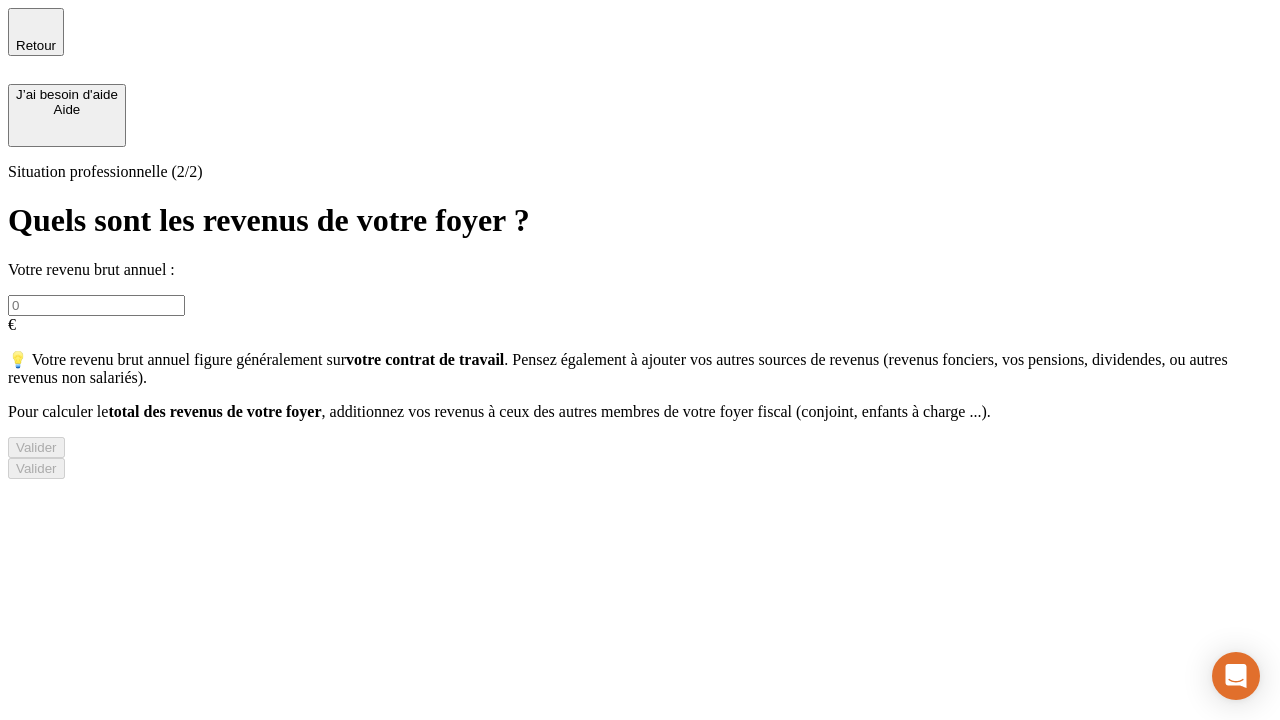 click at bounding box center [96, 305] 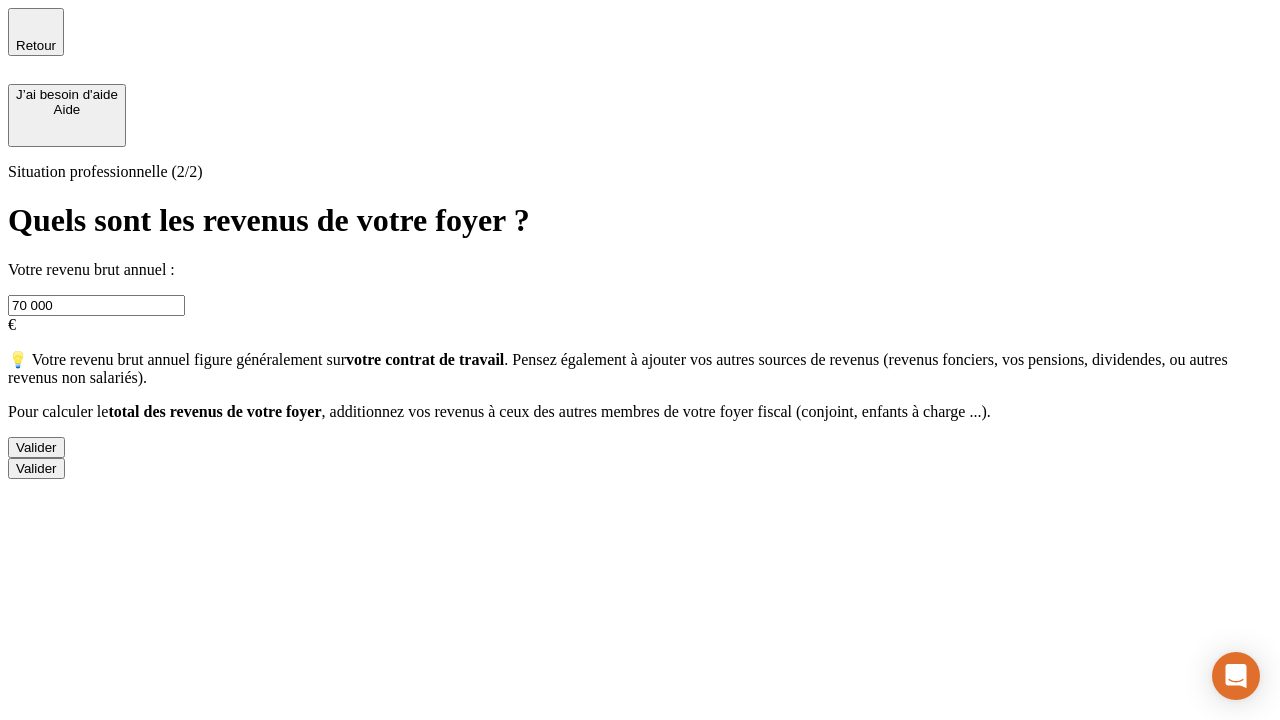 type on "70 000" 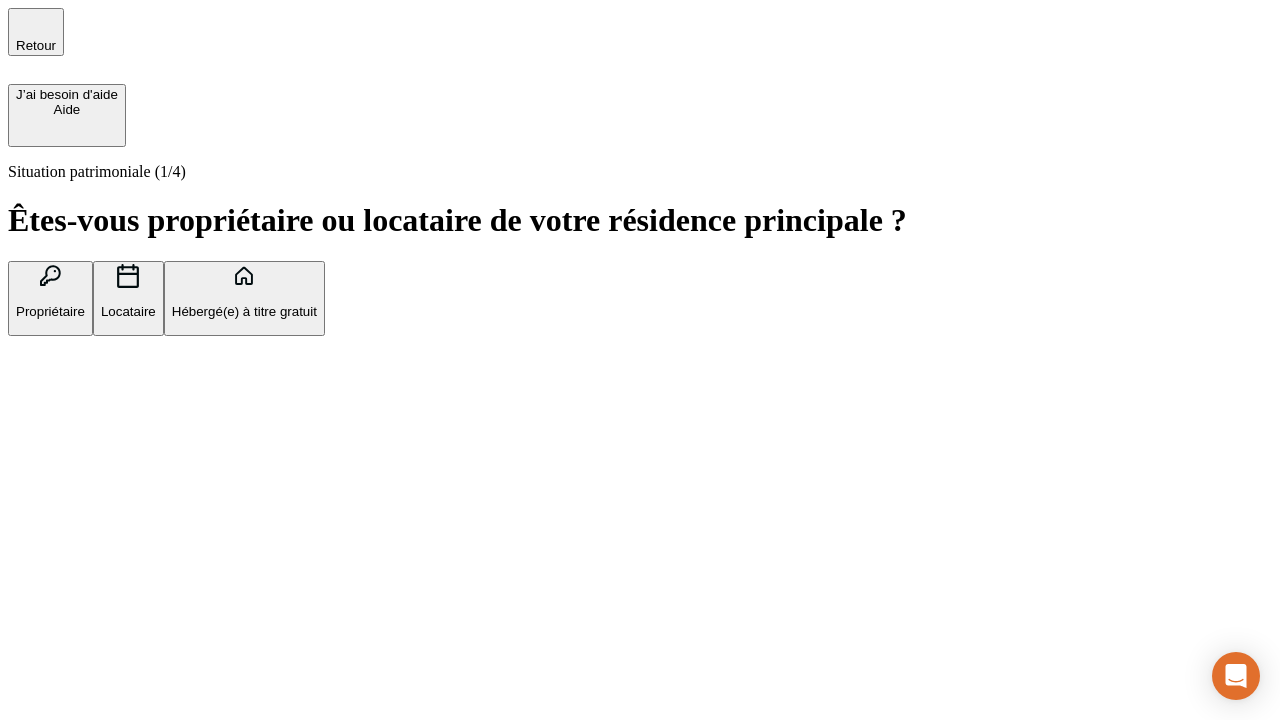 click on "Locataire" at bounding box center (128, 311) 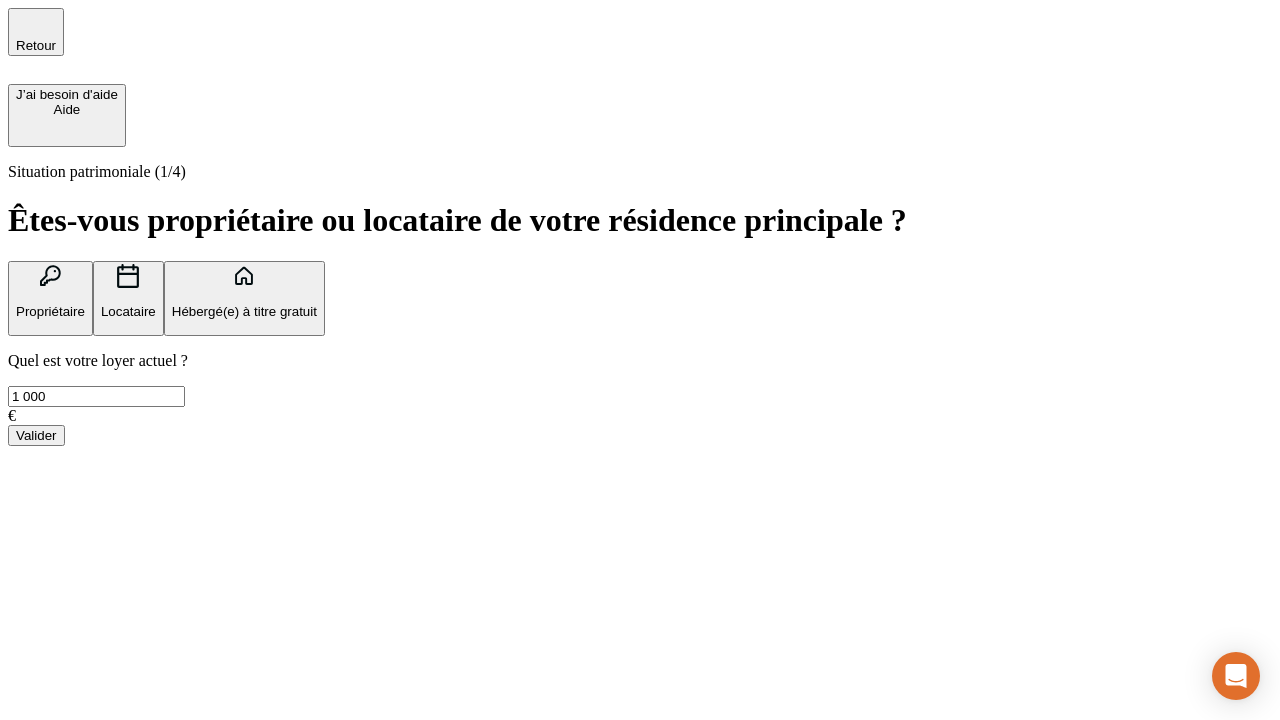 type on "1 000" 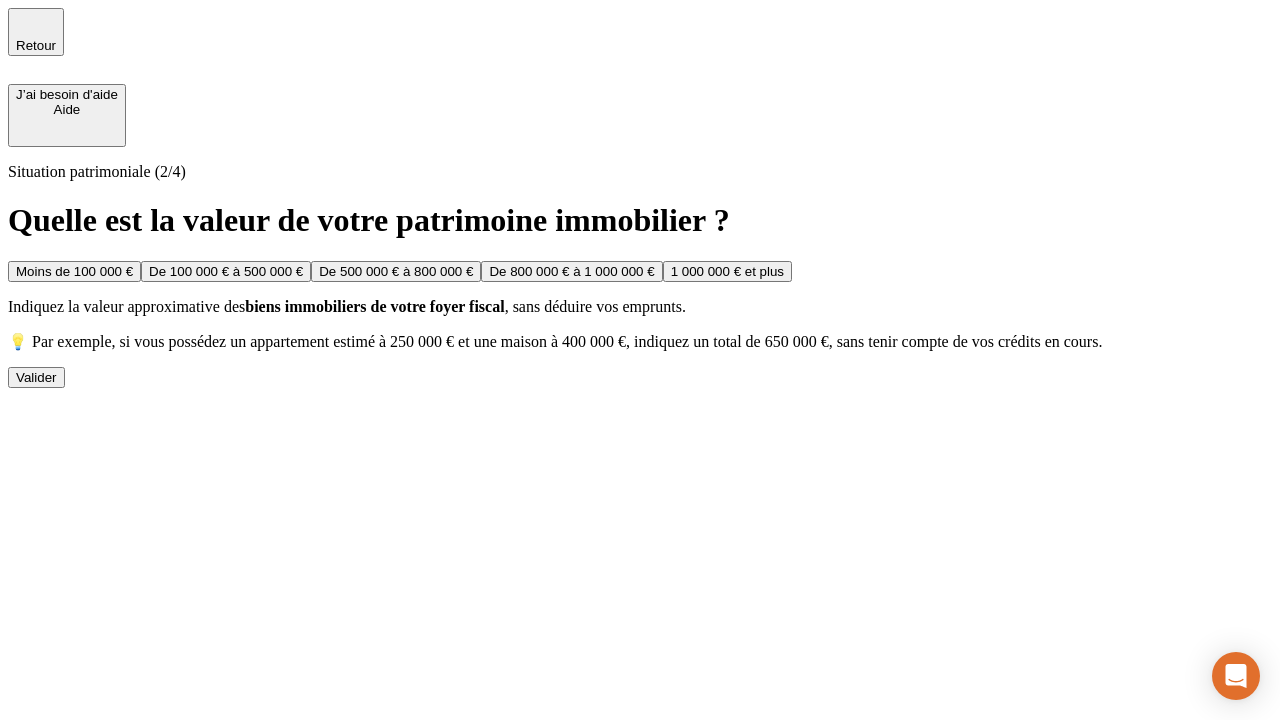 click on "De 500 000 € à 800 000 €" at bounding box center (396, 271) 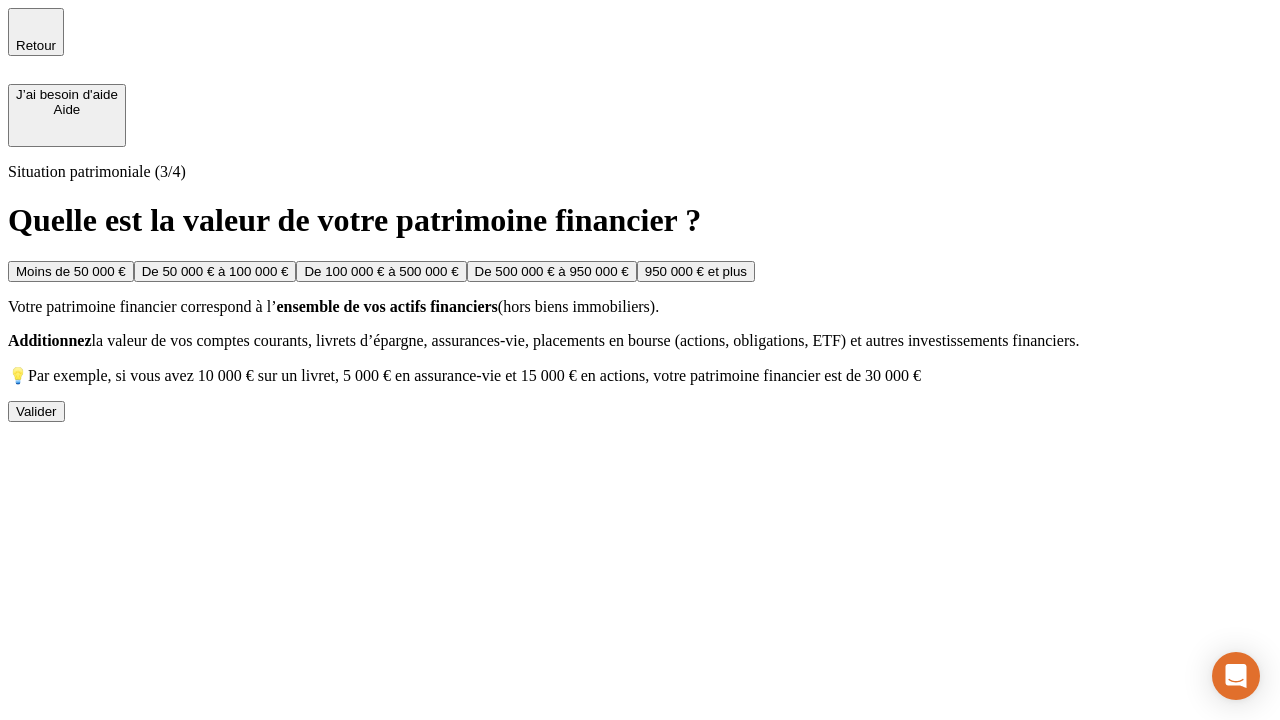 click on "Moins de 50 000 €" at bounding box center [71, 271] 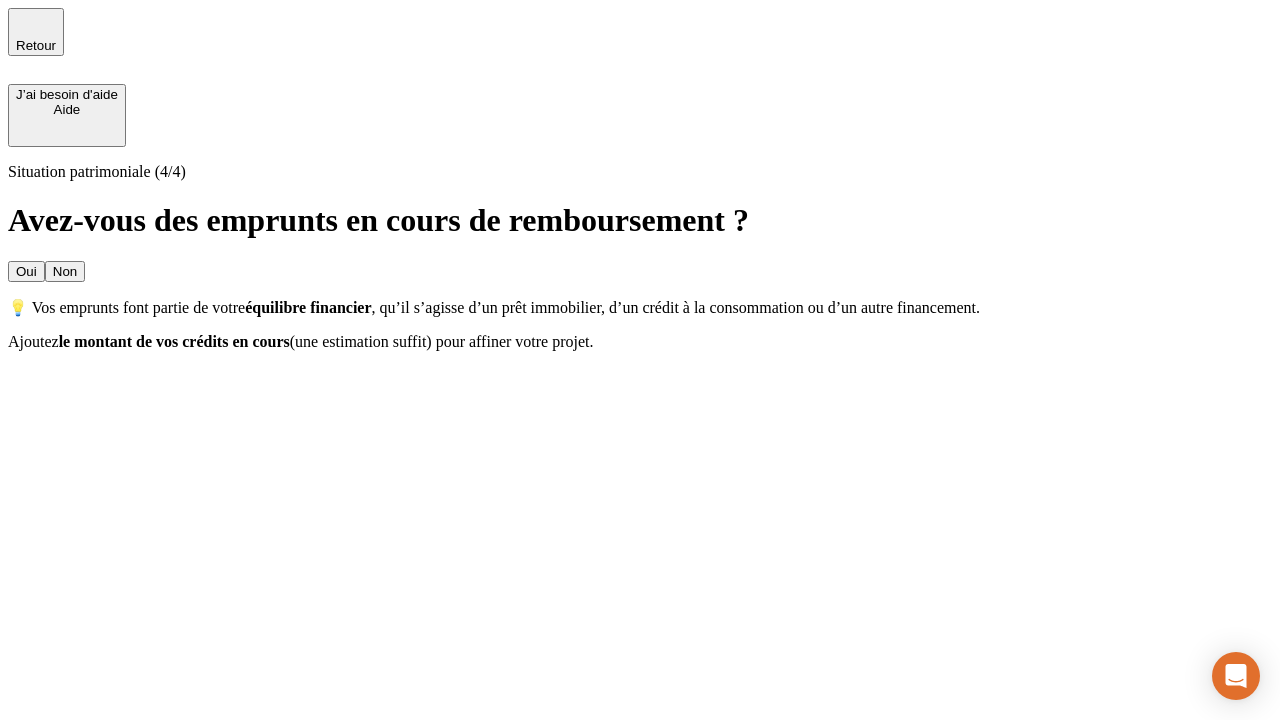 click on "Oui" at bounding box center [26, 271] 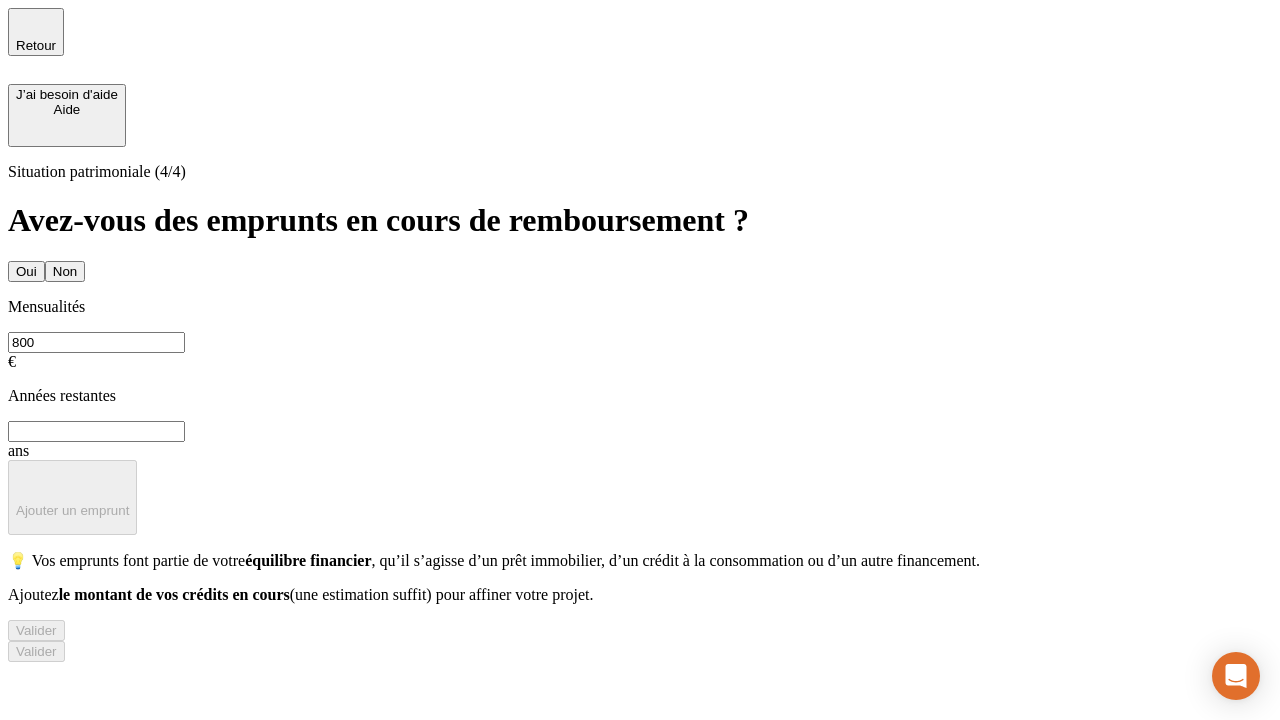 type on "800" 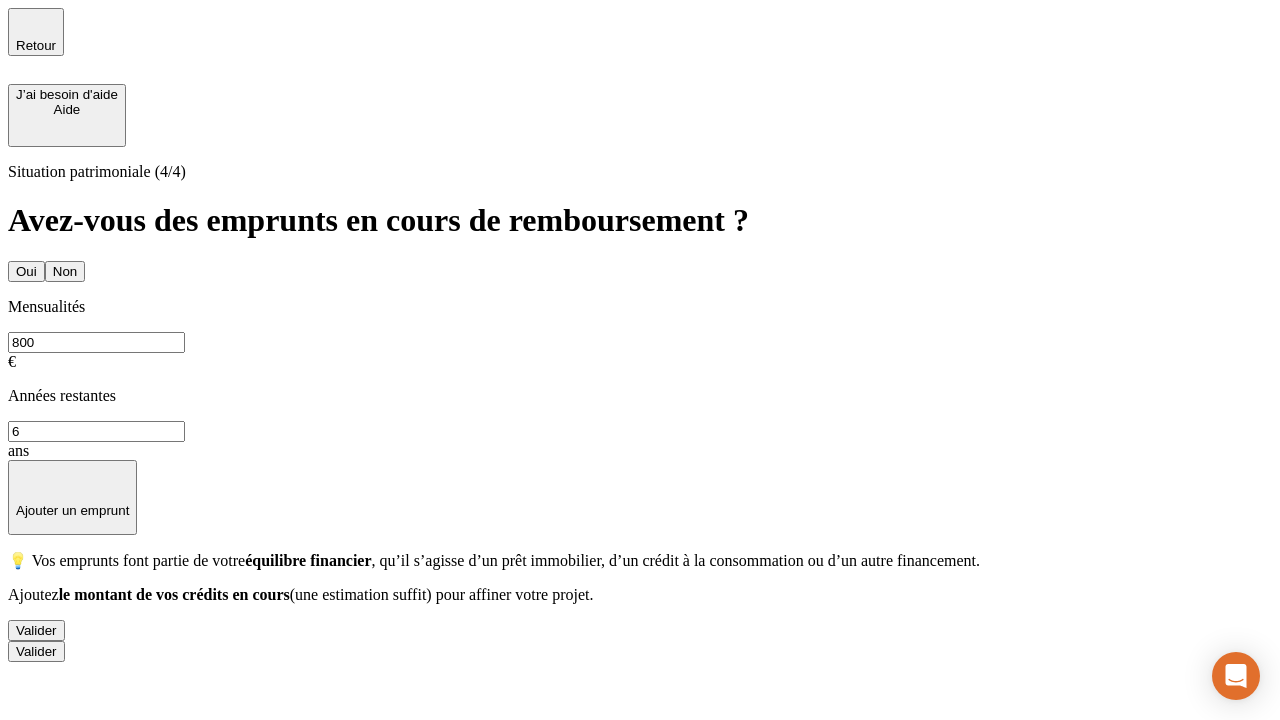 type on "6" 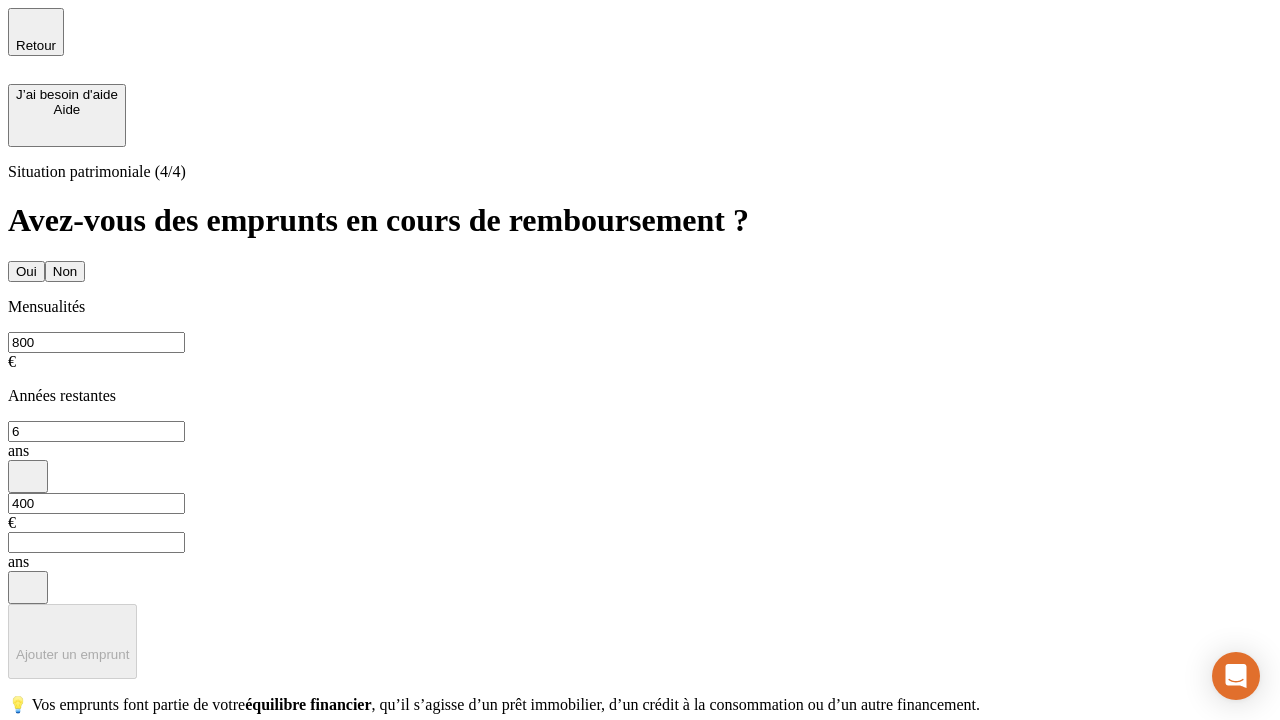 type on "400" 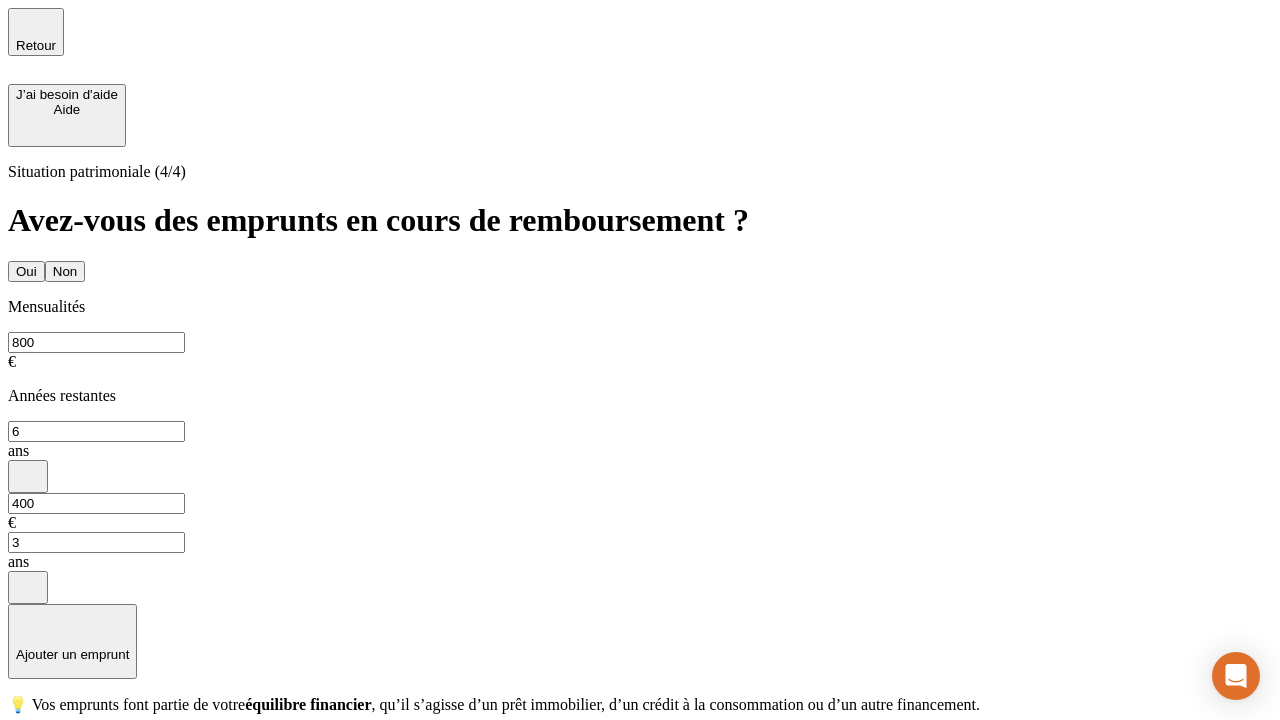 click on "Valider" at bounding box center (36, 774) 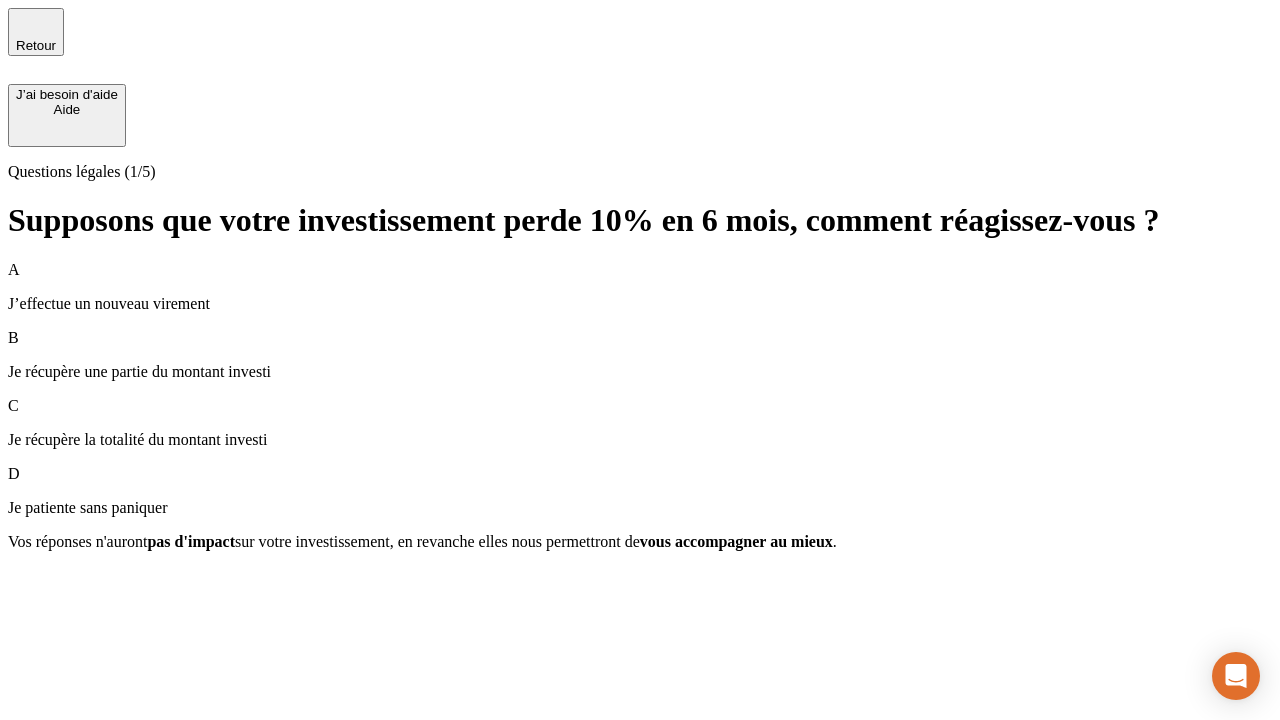 click on "Je récupère une partie du montant investi" at bounding box center (640, 372) 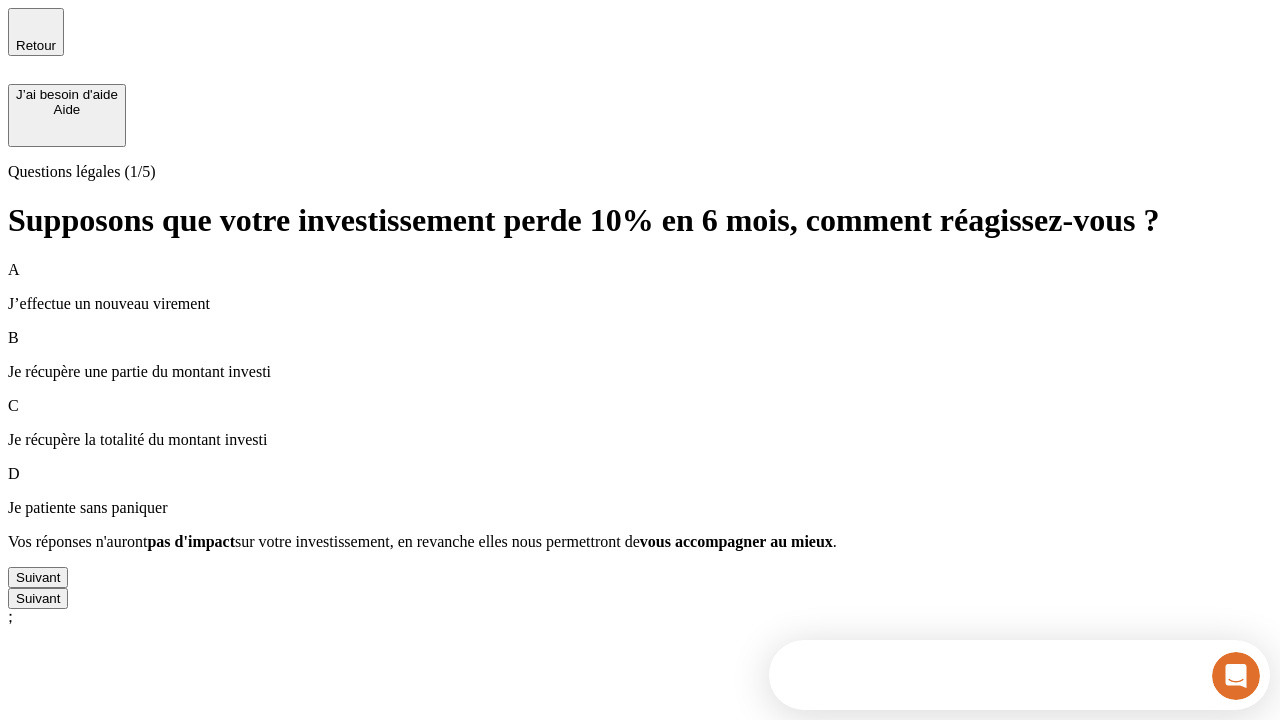 scroll, scrollTop: 0, scrollLeft: 0, axis: both 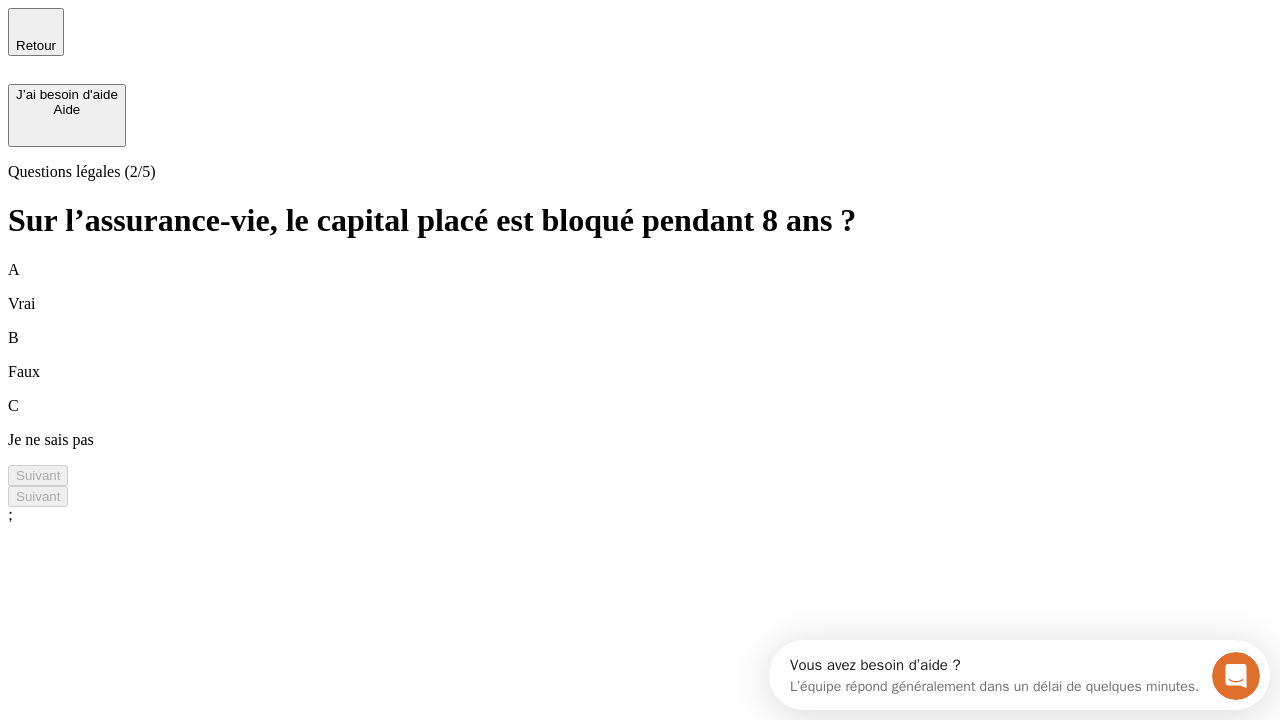 click on "B Faux" at bounding box center (640, 355) 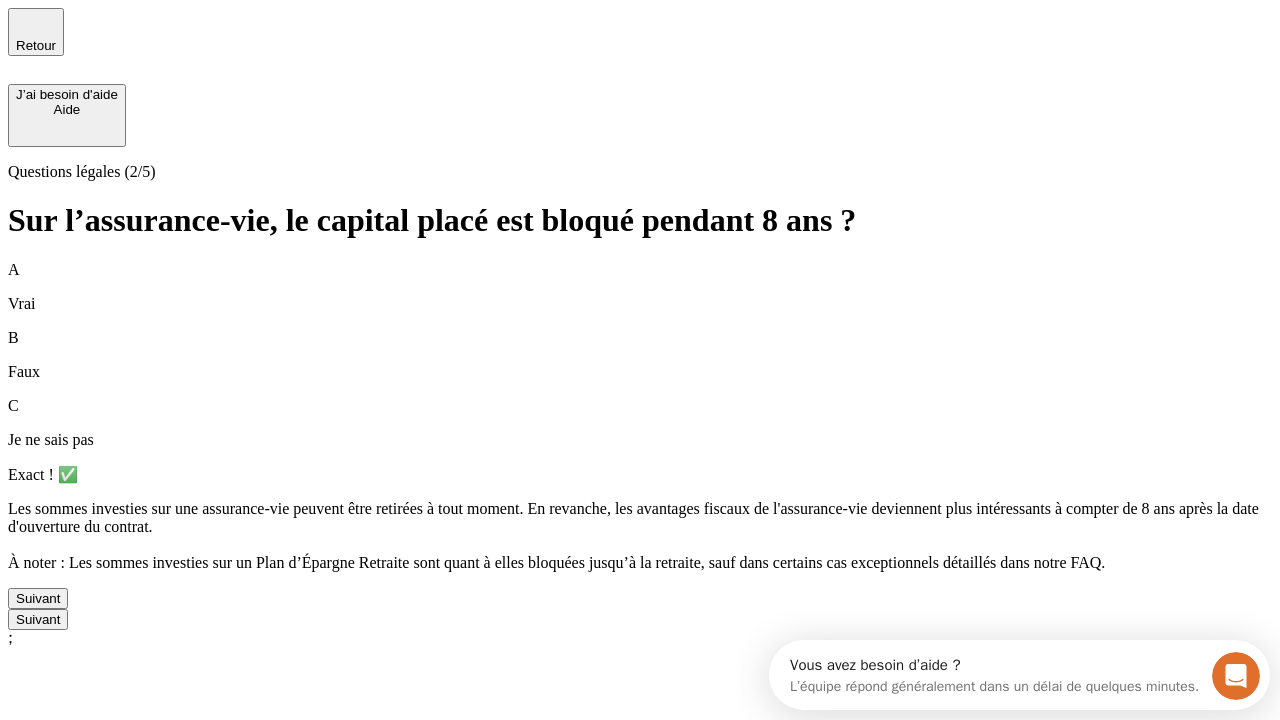 click on "Suivant" at bounding box center (38, 598) 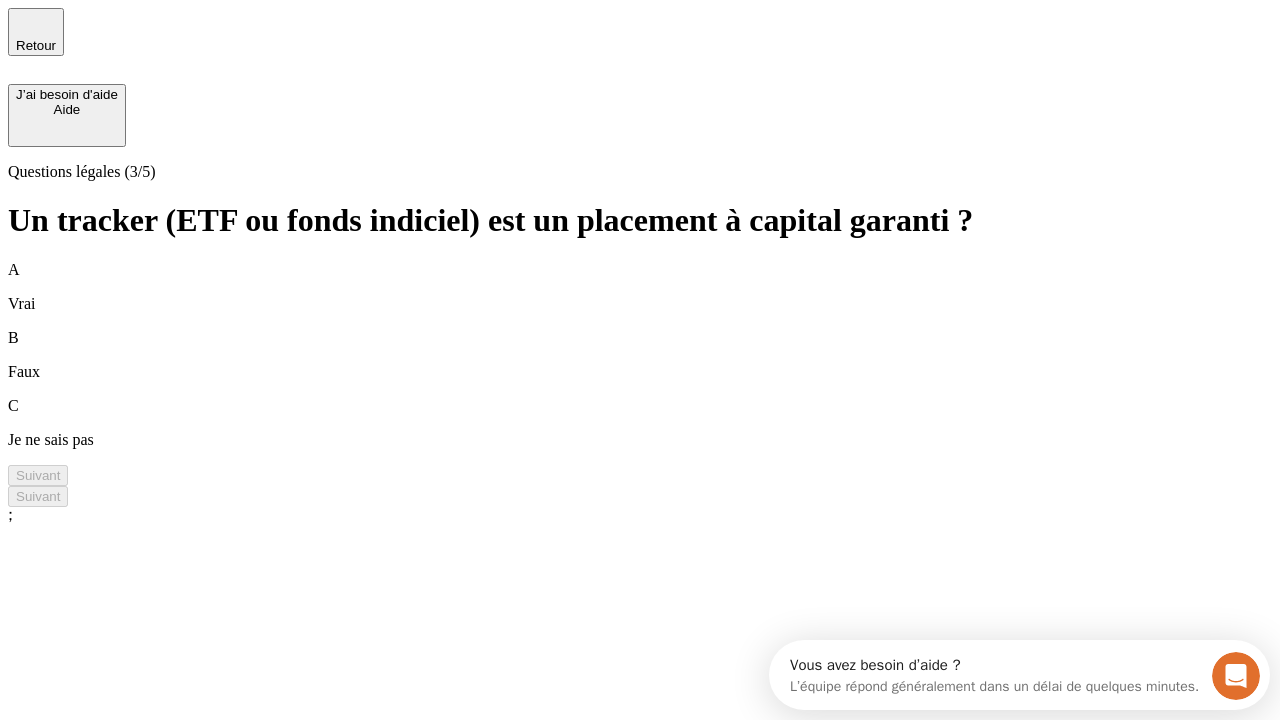 click on "B Faux" at bounding box center [640, 355] 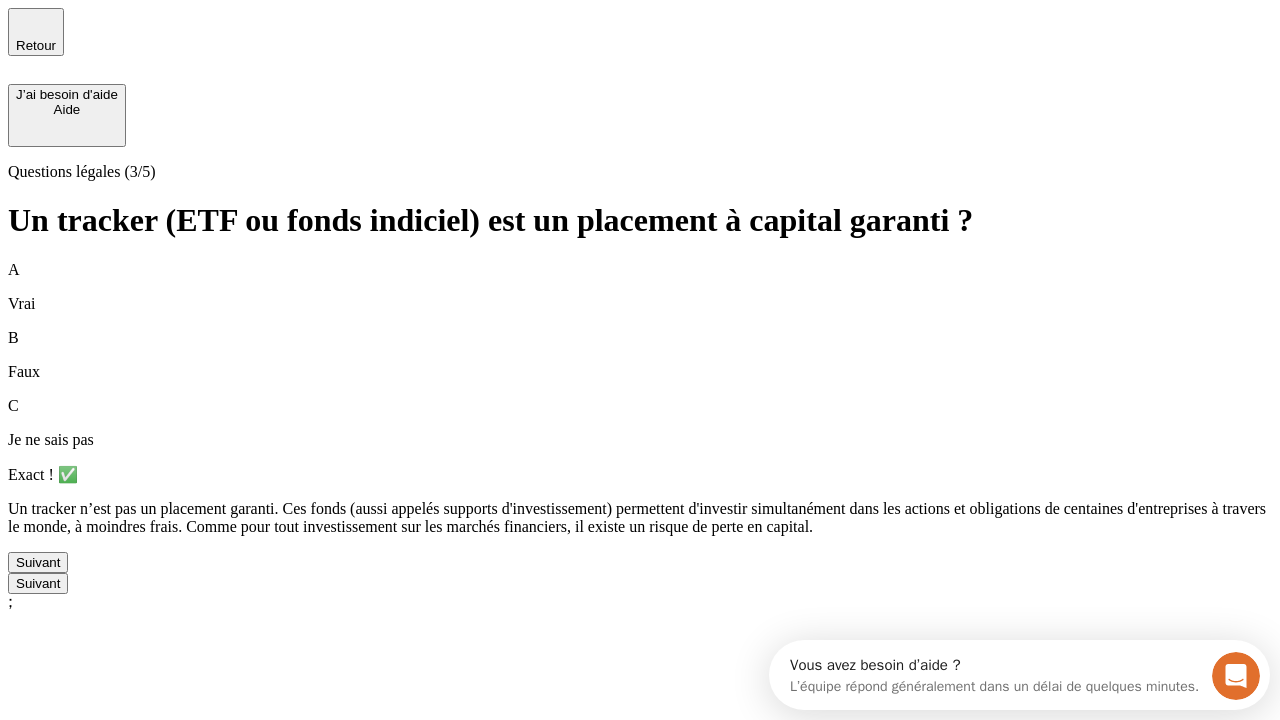 click on "Suivant" at bounding box center (38, 562) 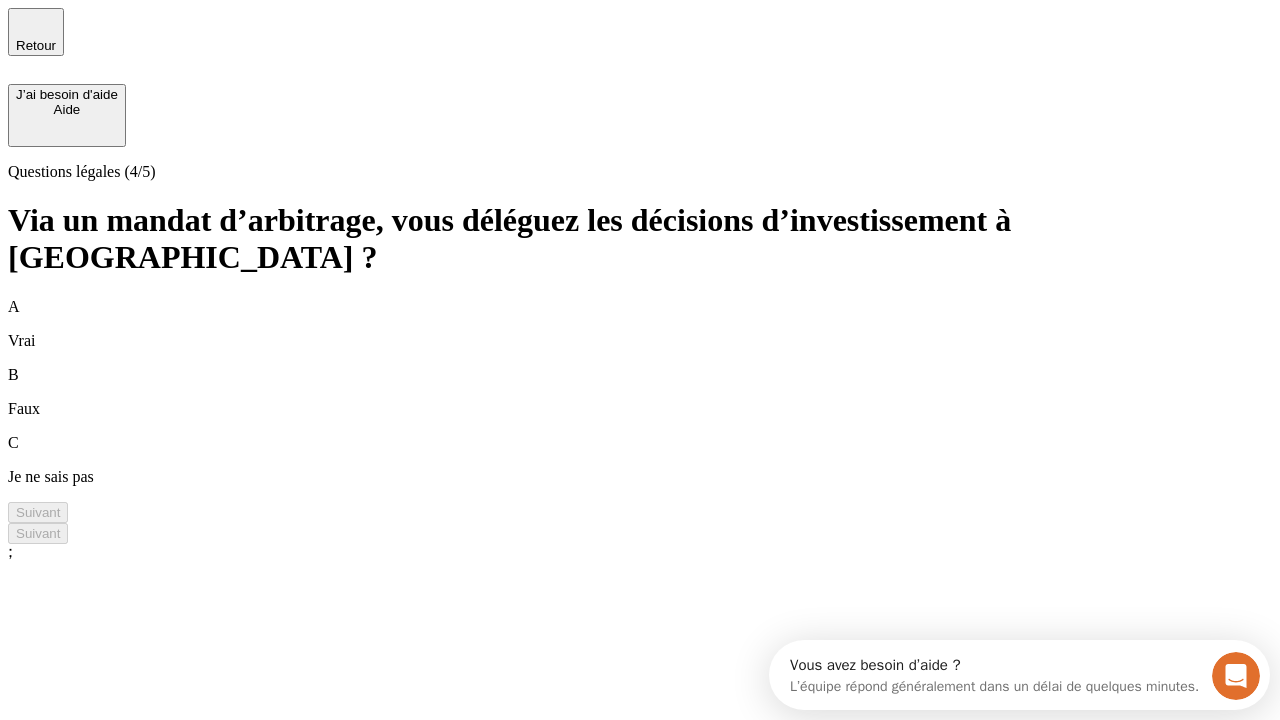 click on "A Vrai" at bounding box center (640, 324) 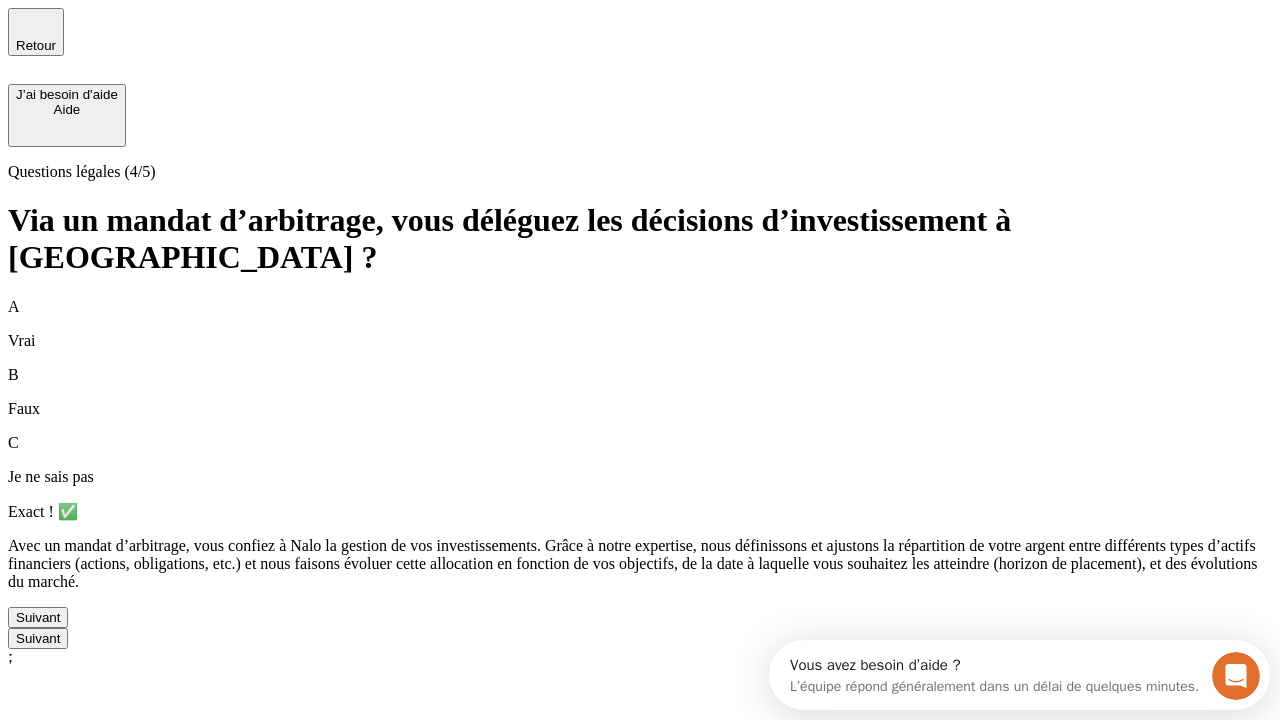 click on "Suivant" at bounding box center (38, 617) 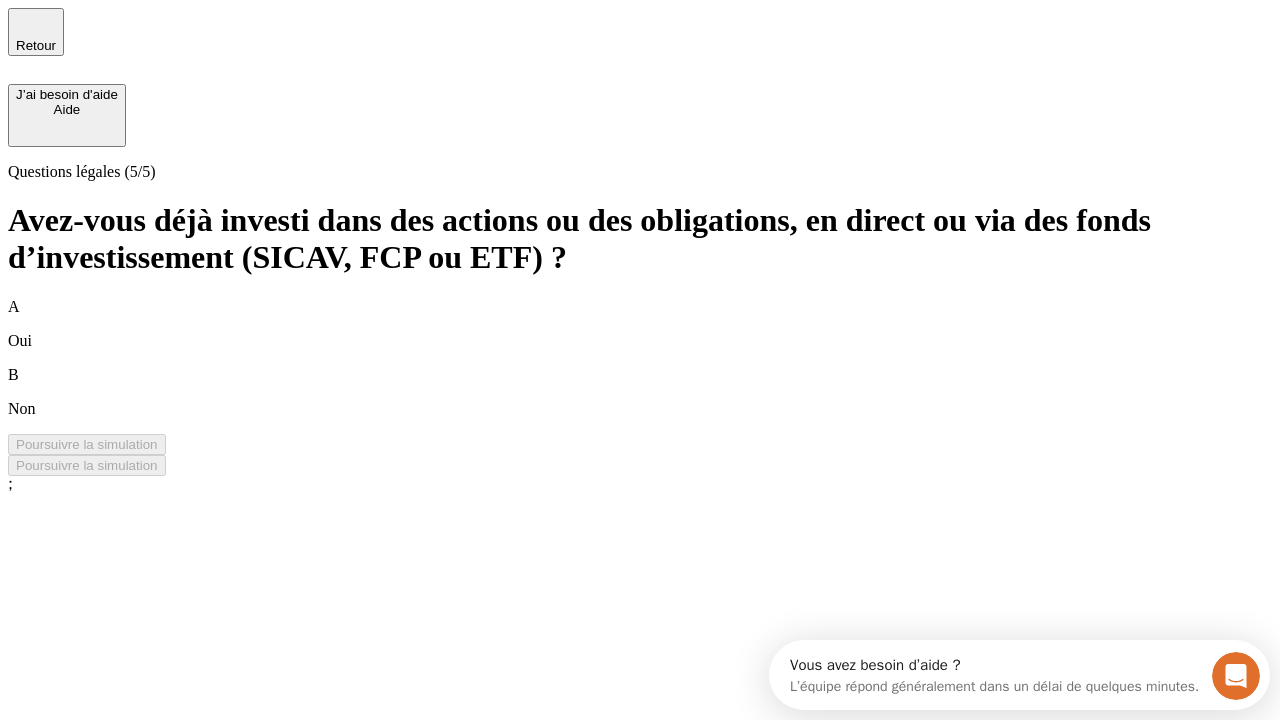 click on "B Non" at bounding box center (640, 392) 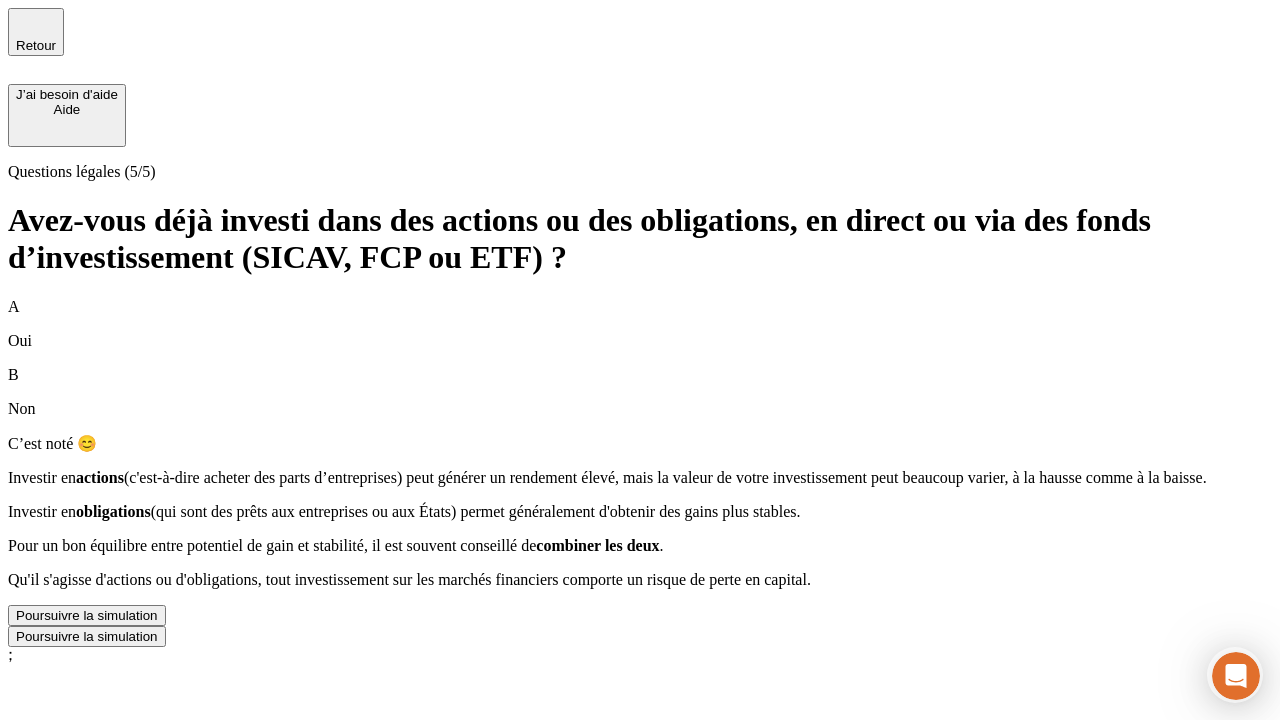click on "Poursuivre la simulation" at bounding box center [87, 615] 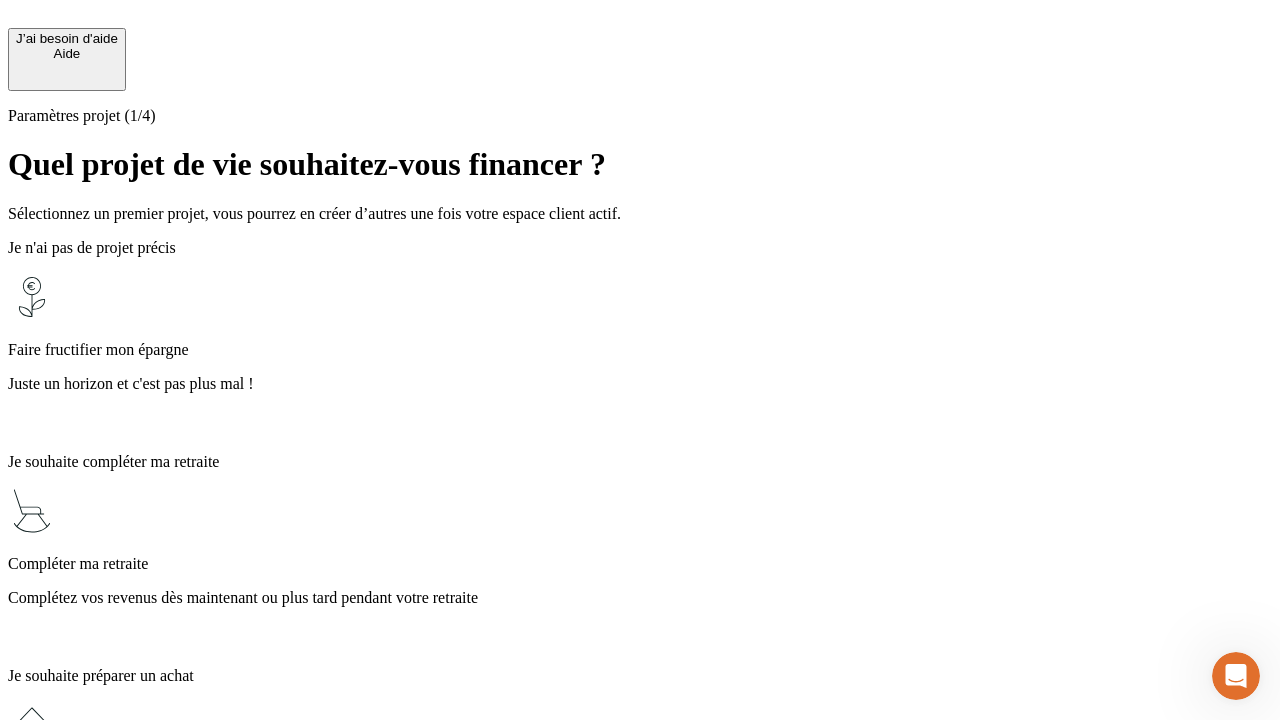 click on "Complétez vos revenus dès maintenant ou plus tard pendant votre retraite" at bounding box center (640, 598) 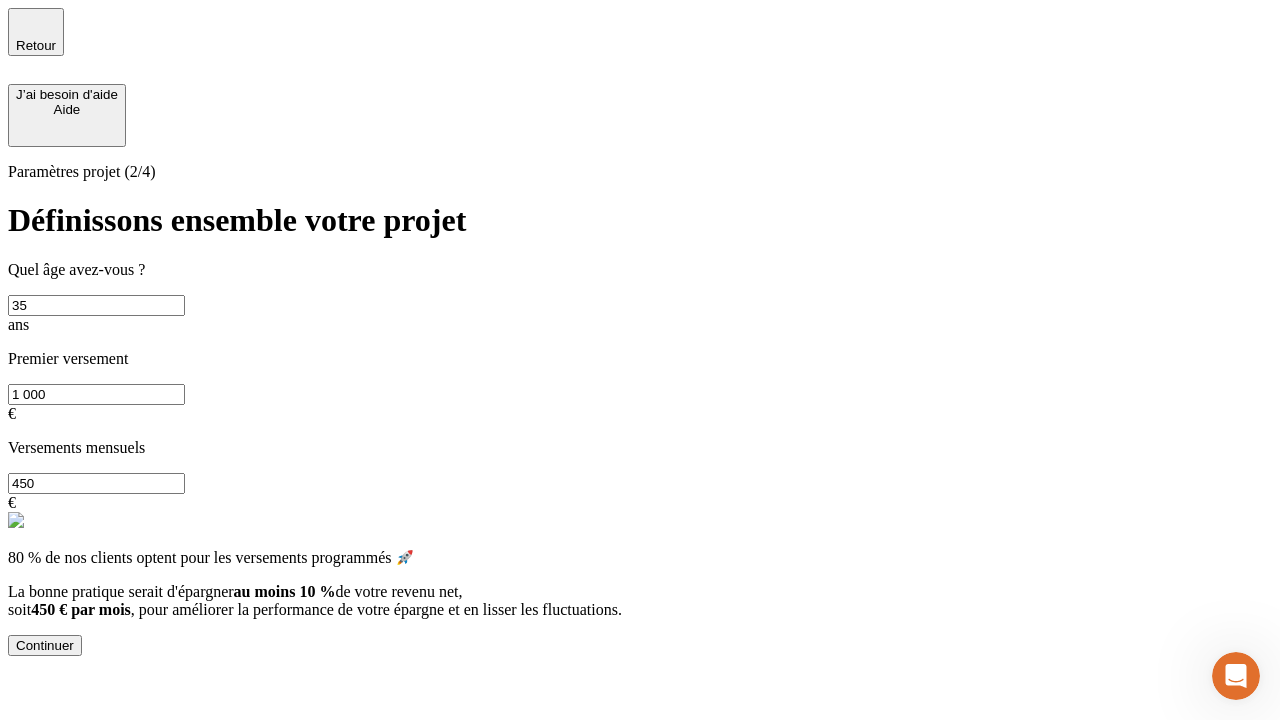 type on "35" 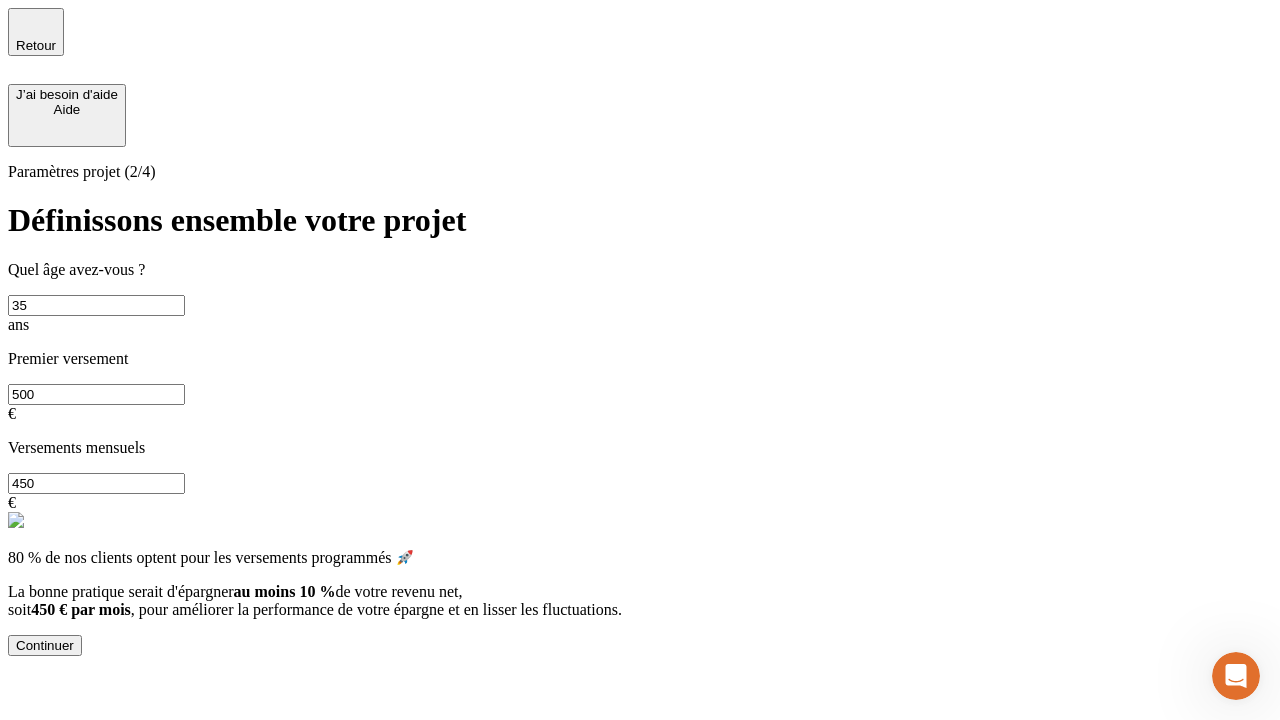 type on "500" 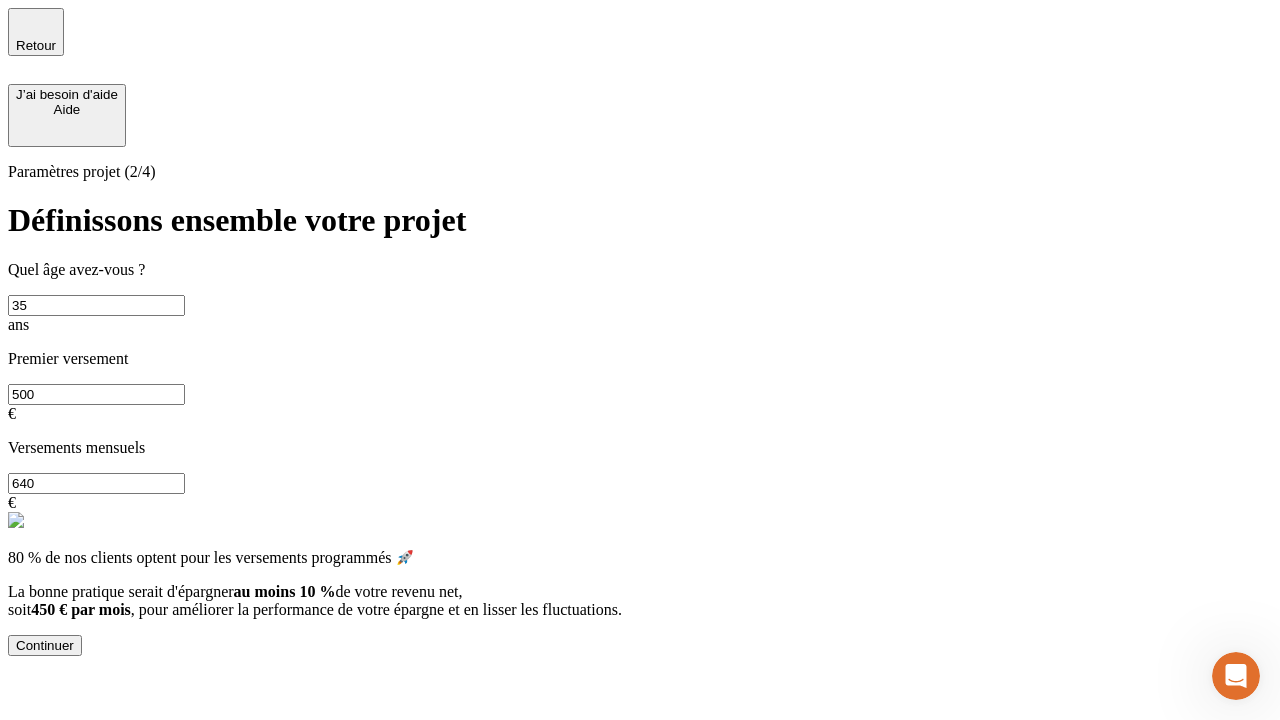 type on "640" 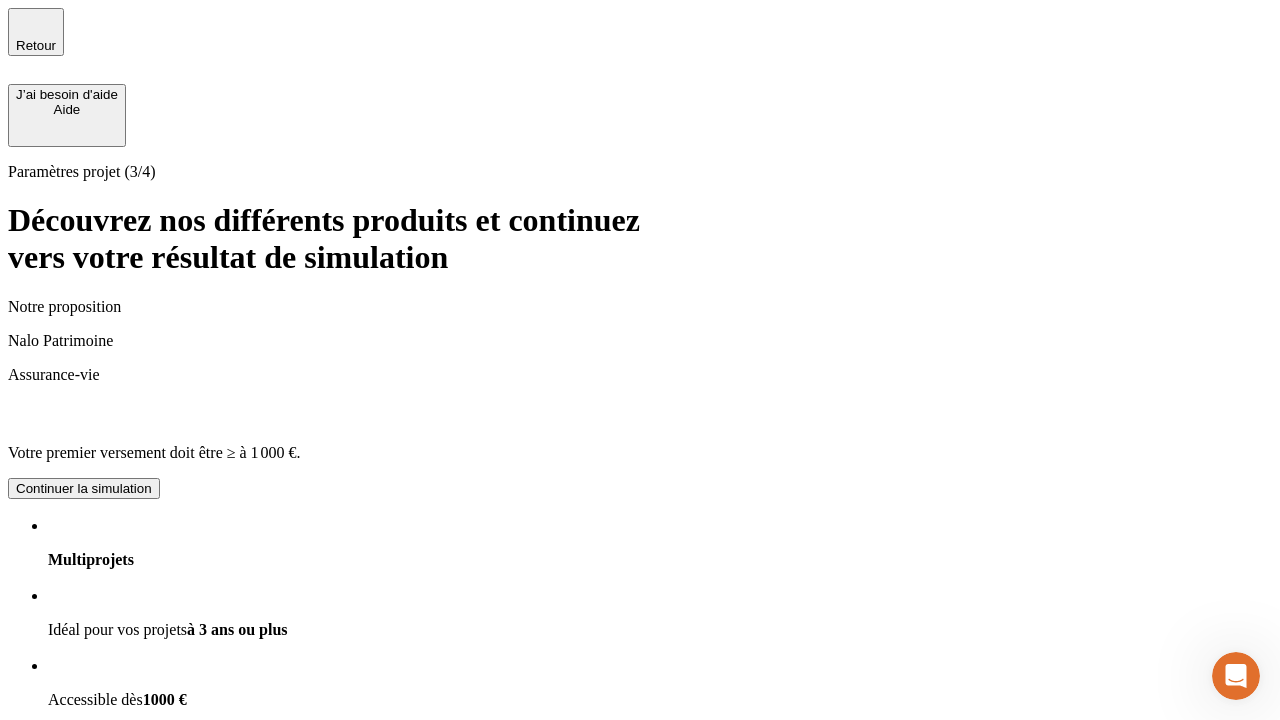 click on "Continuer la simulation" at bounding box center [84, 928] 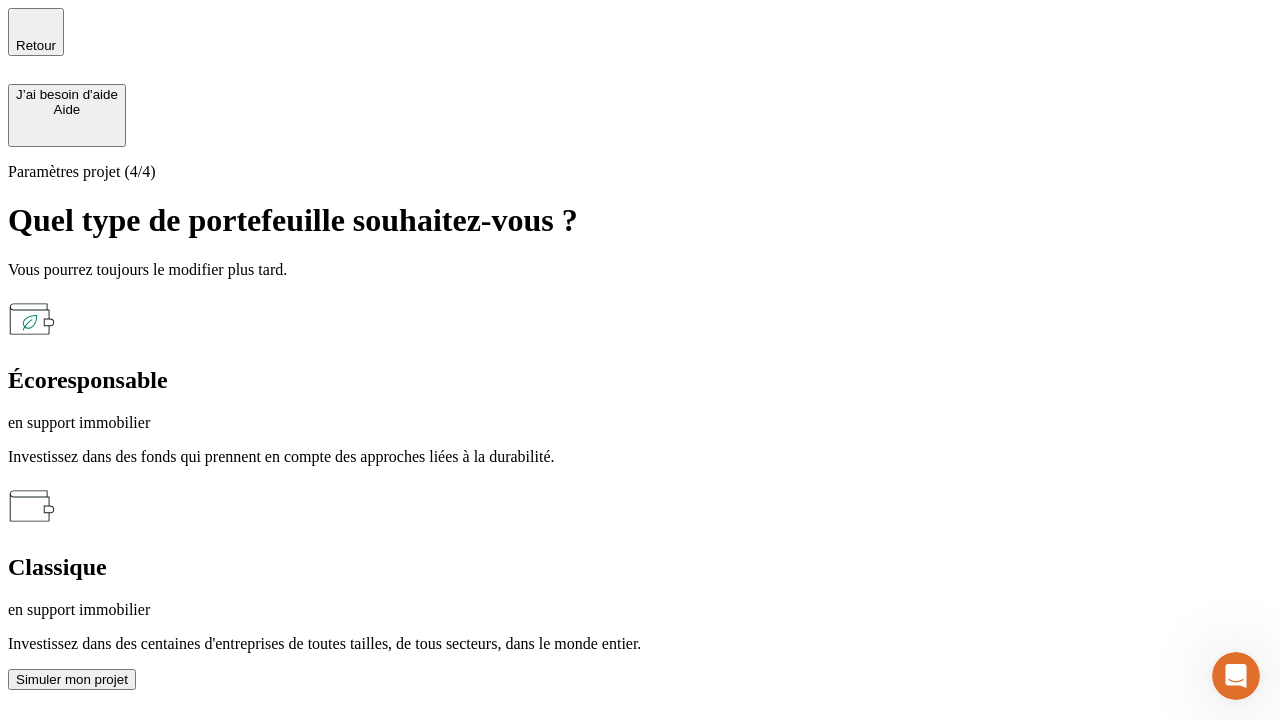click on "en support immobilier" at bounding box center [640, 423] 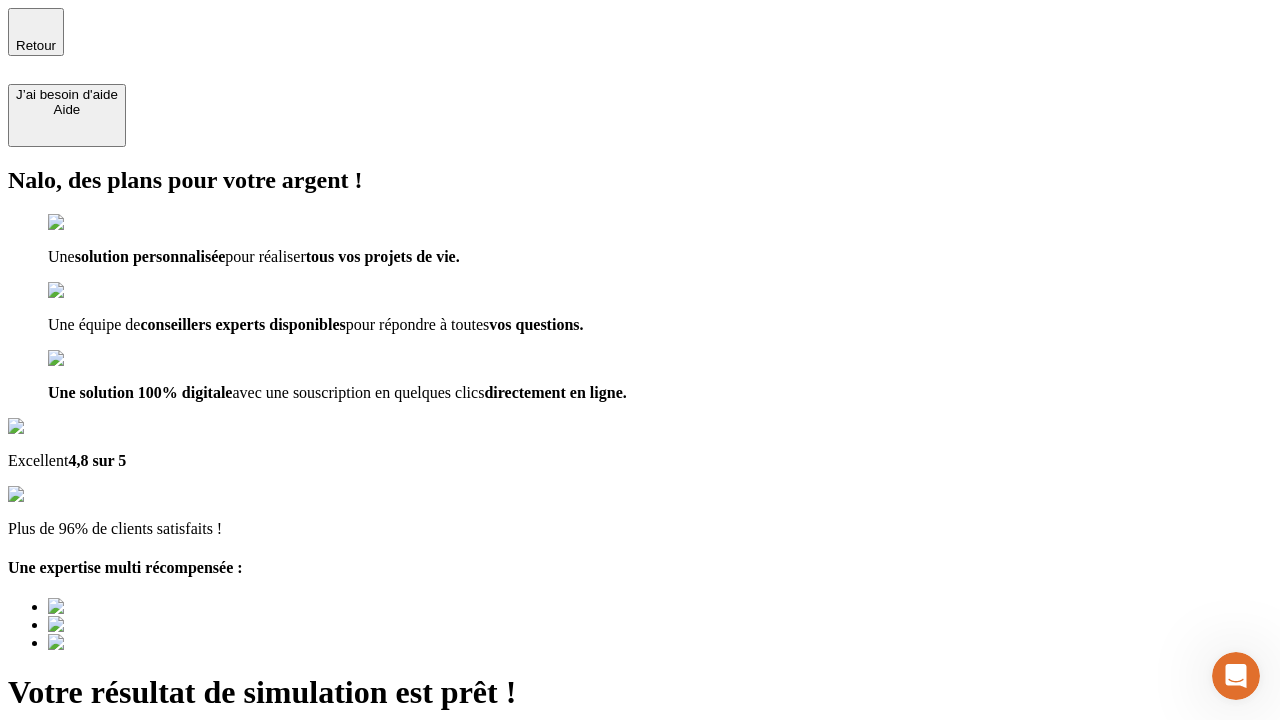 click on "Découvrir ma simulation" at bounding box center (87, 797) 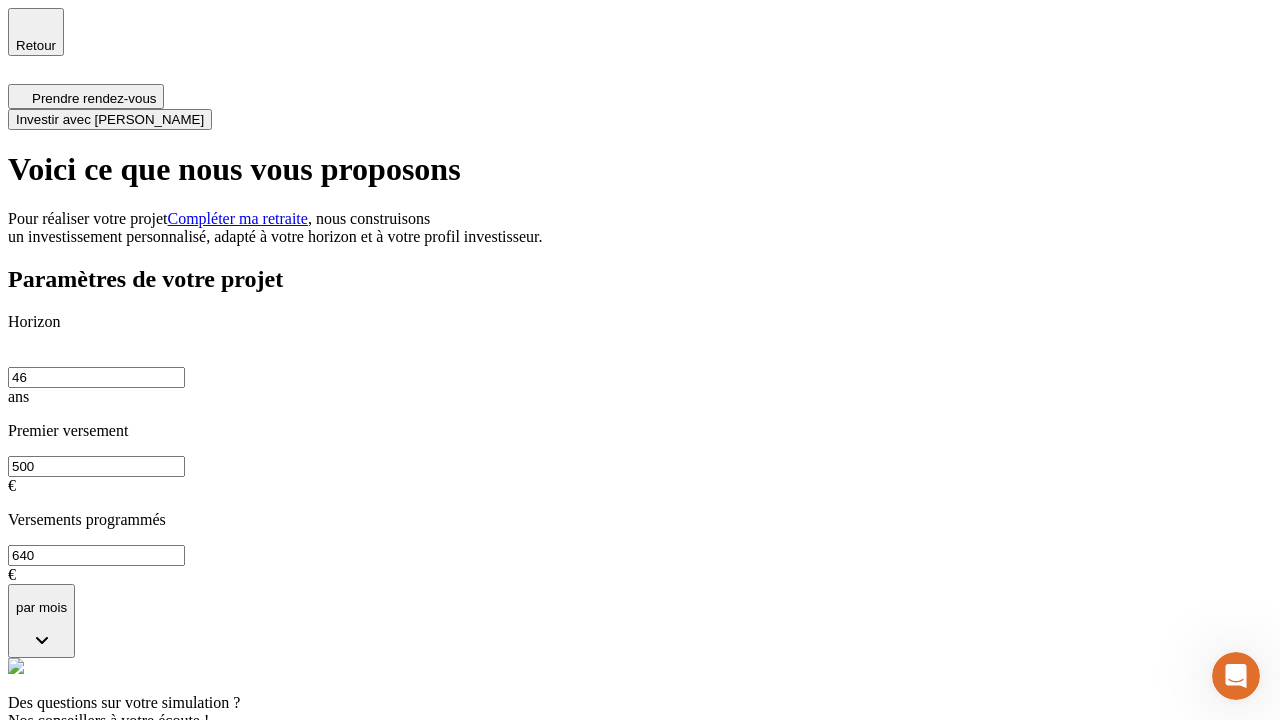 click on "Investir avec [PERSON_NAME]" at bounding box center [110, 119] 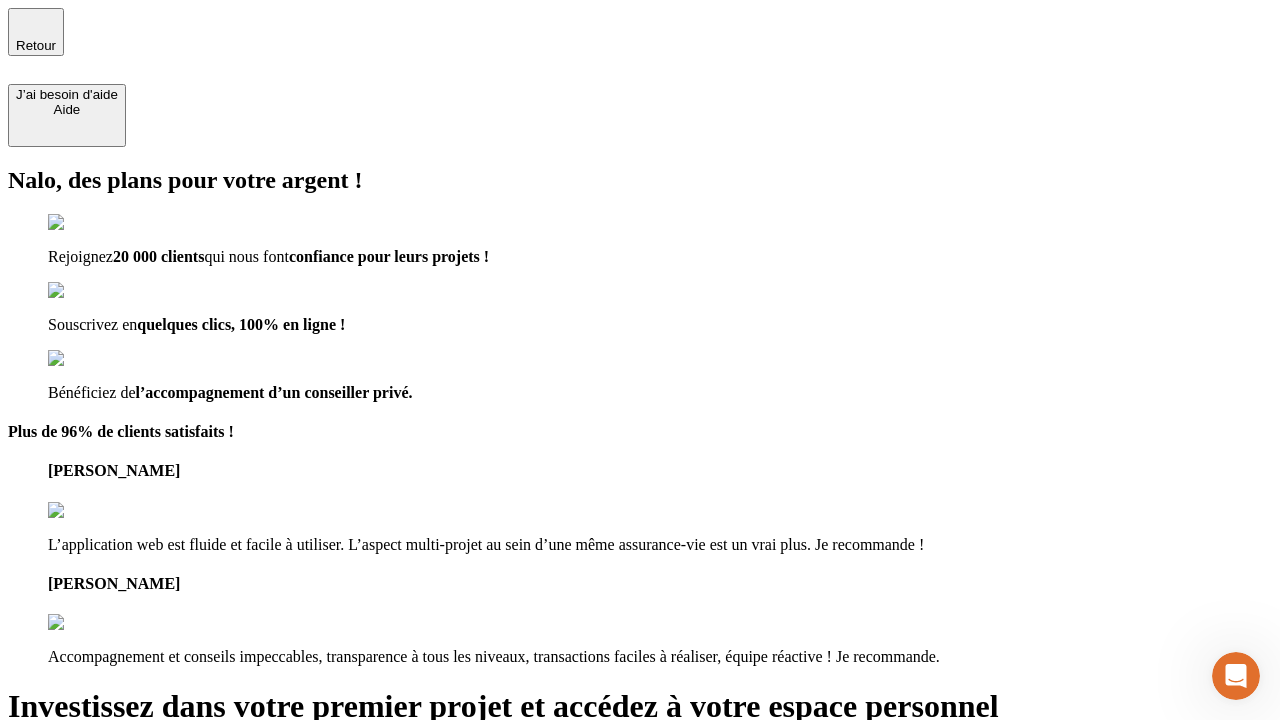 type on "[EMAIL_ADDRESS][DOMAIN_NAME]" 